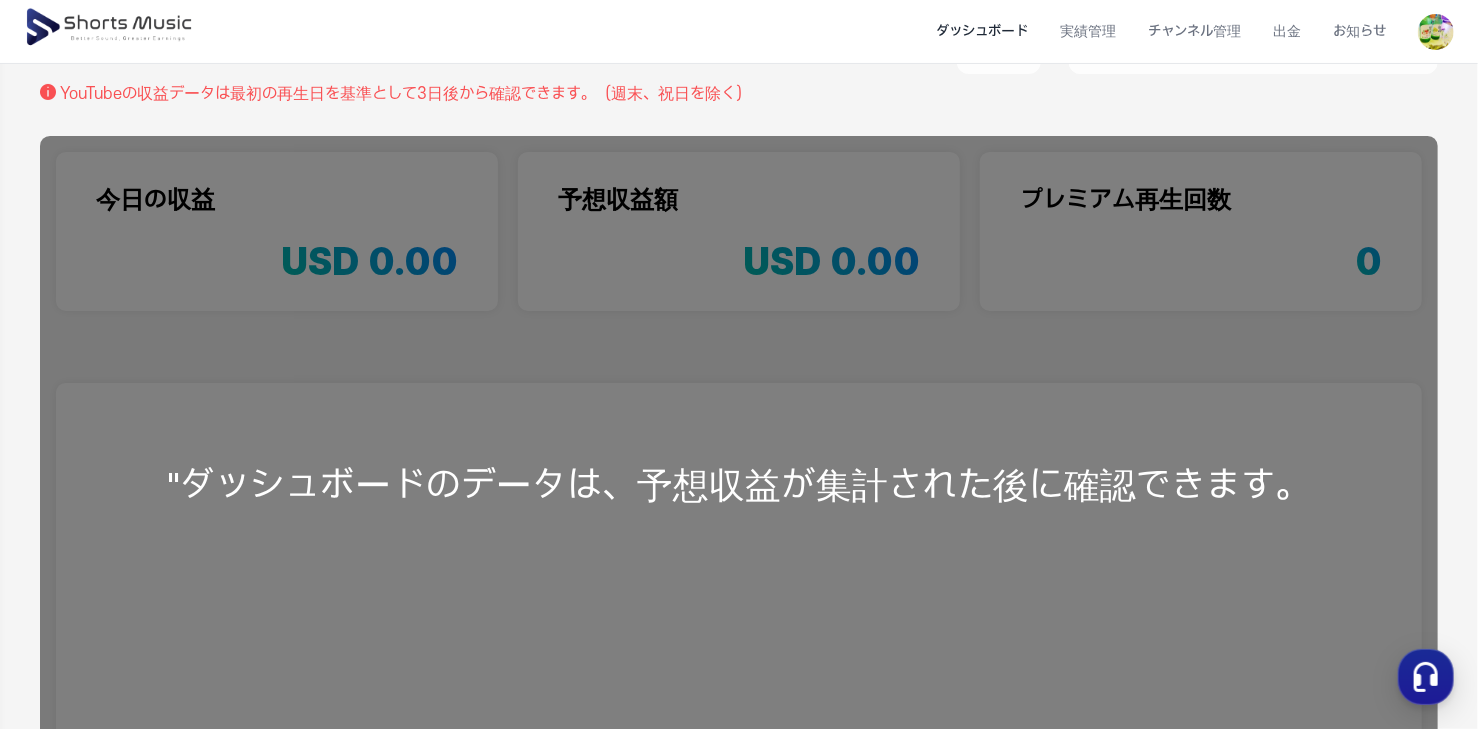 scroll, scrollTop: 0, scrollLeft: 0, axis: both 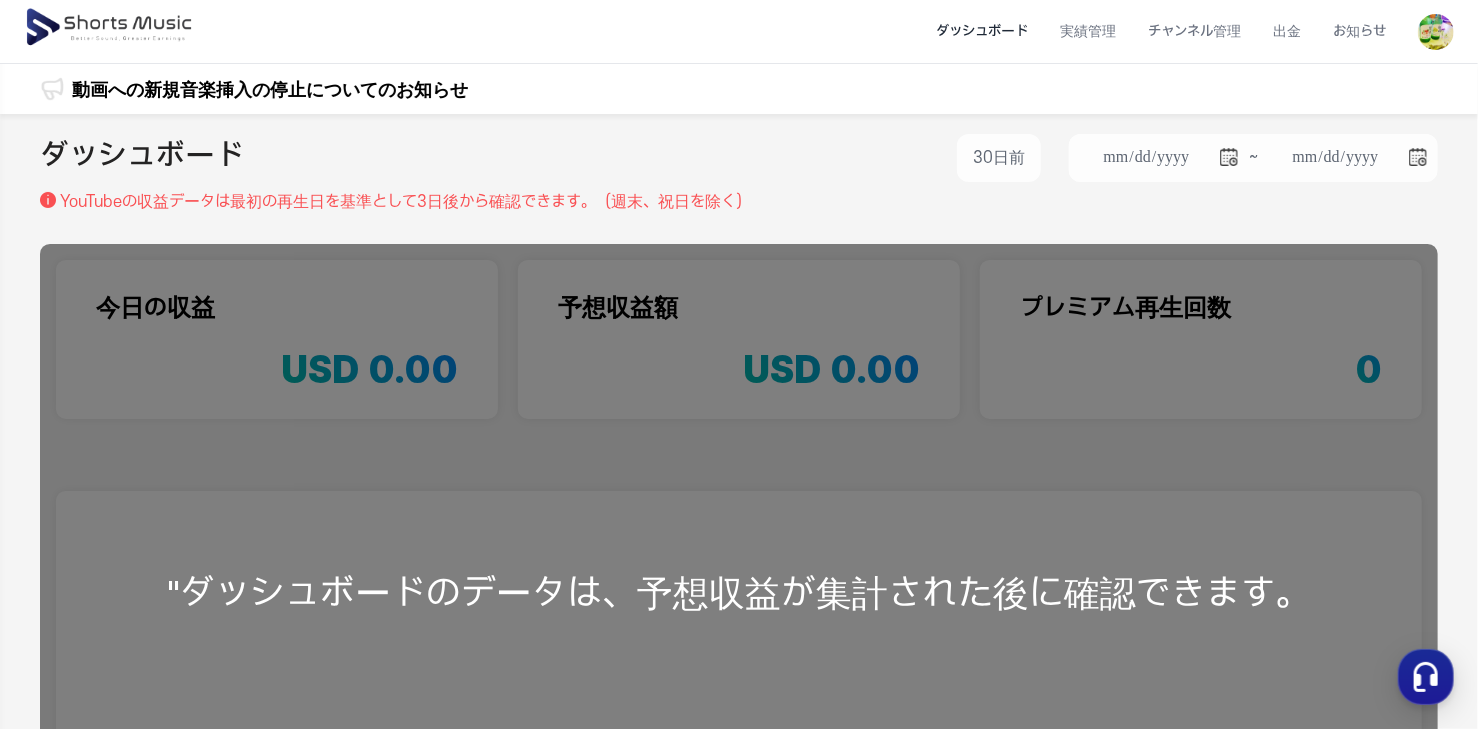 click at bounding box center [110, 28] 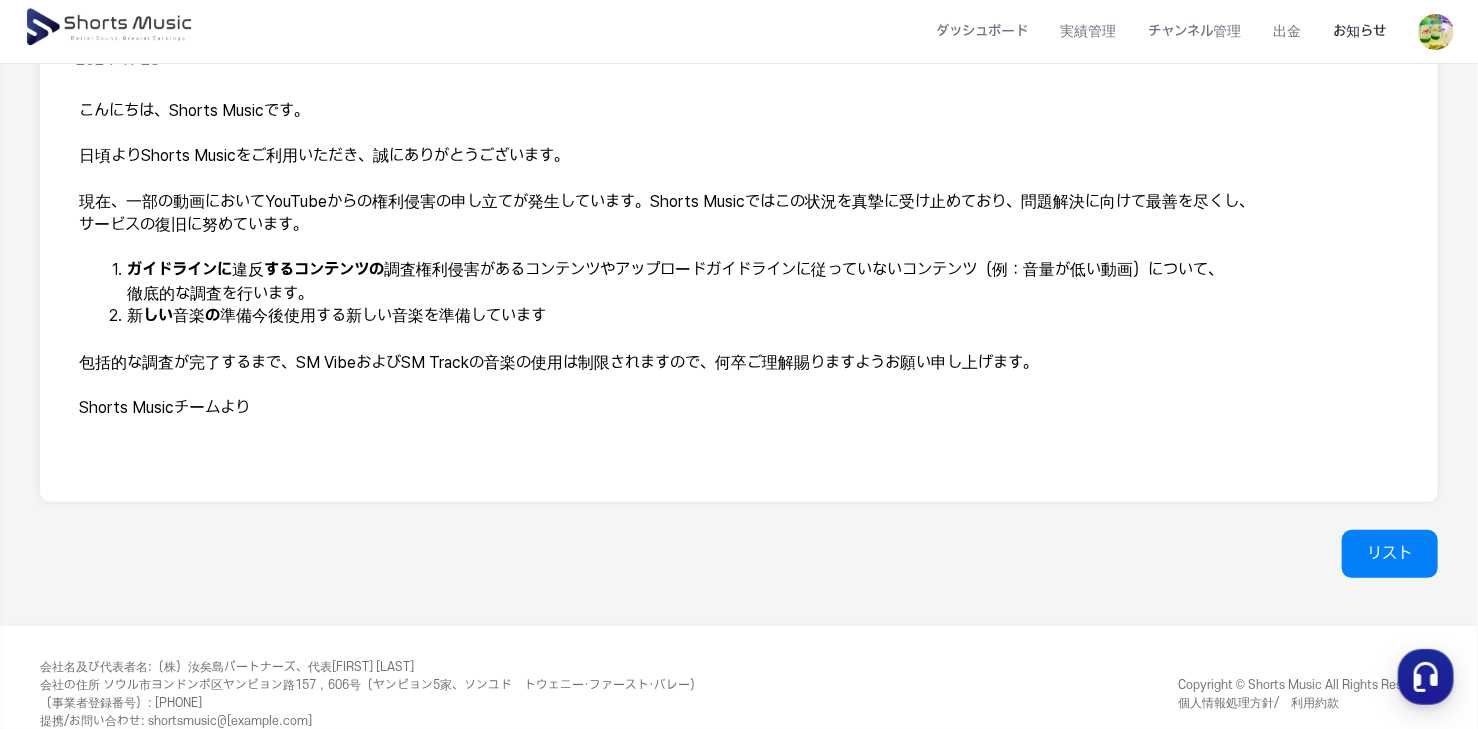 scroll, scrollTop: 0, scrollLeft: 0, axis: both 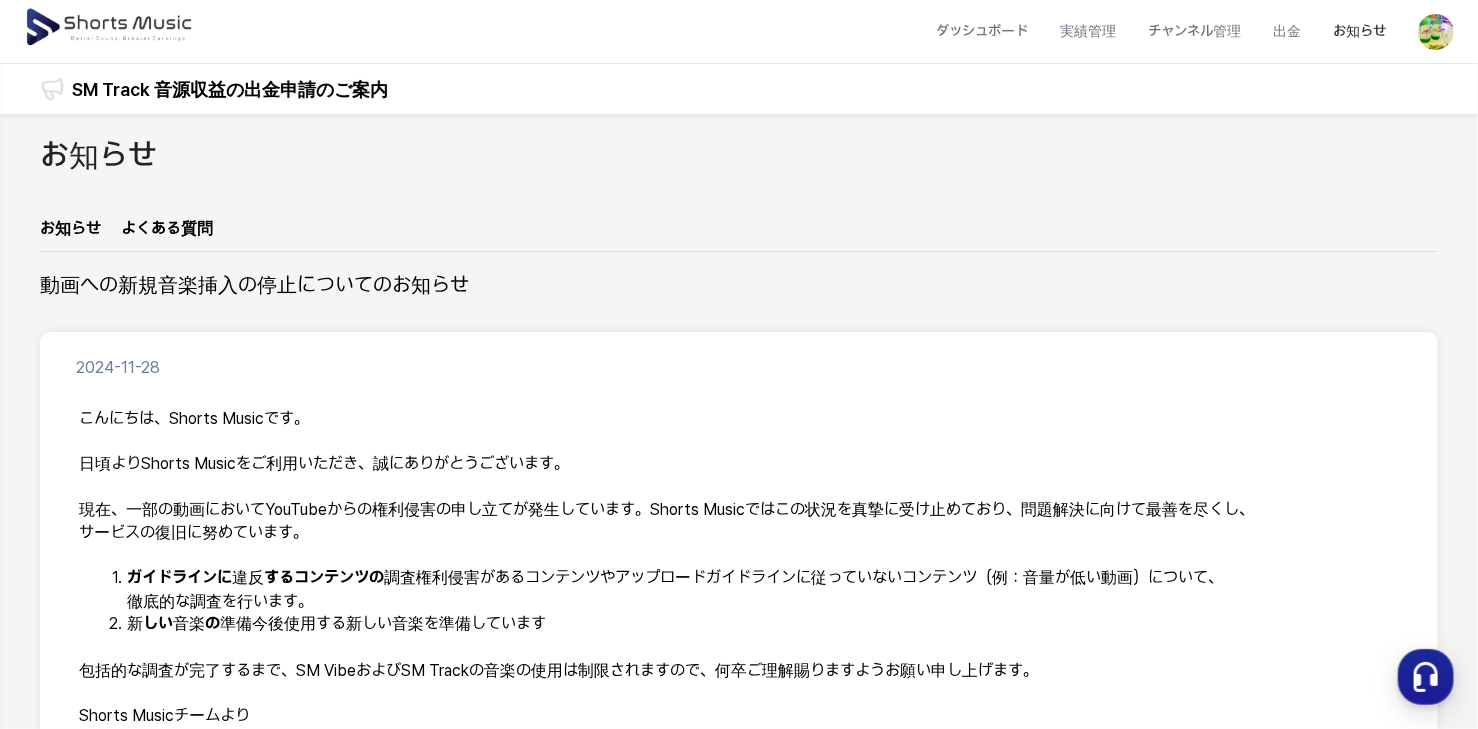 click at bounding box center [110, 28] 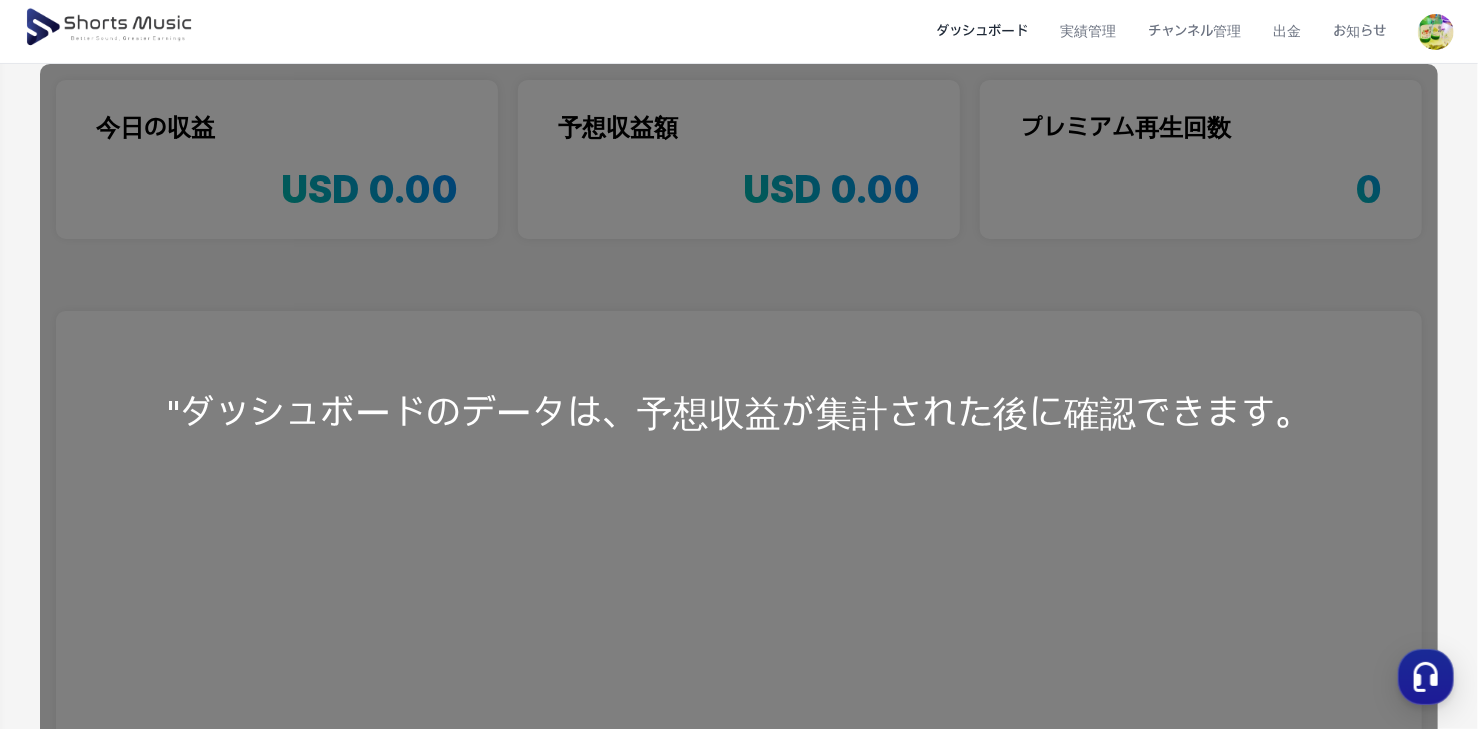 scroll, scrollTop: 0, scrollLeft: 0, axis: both 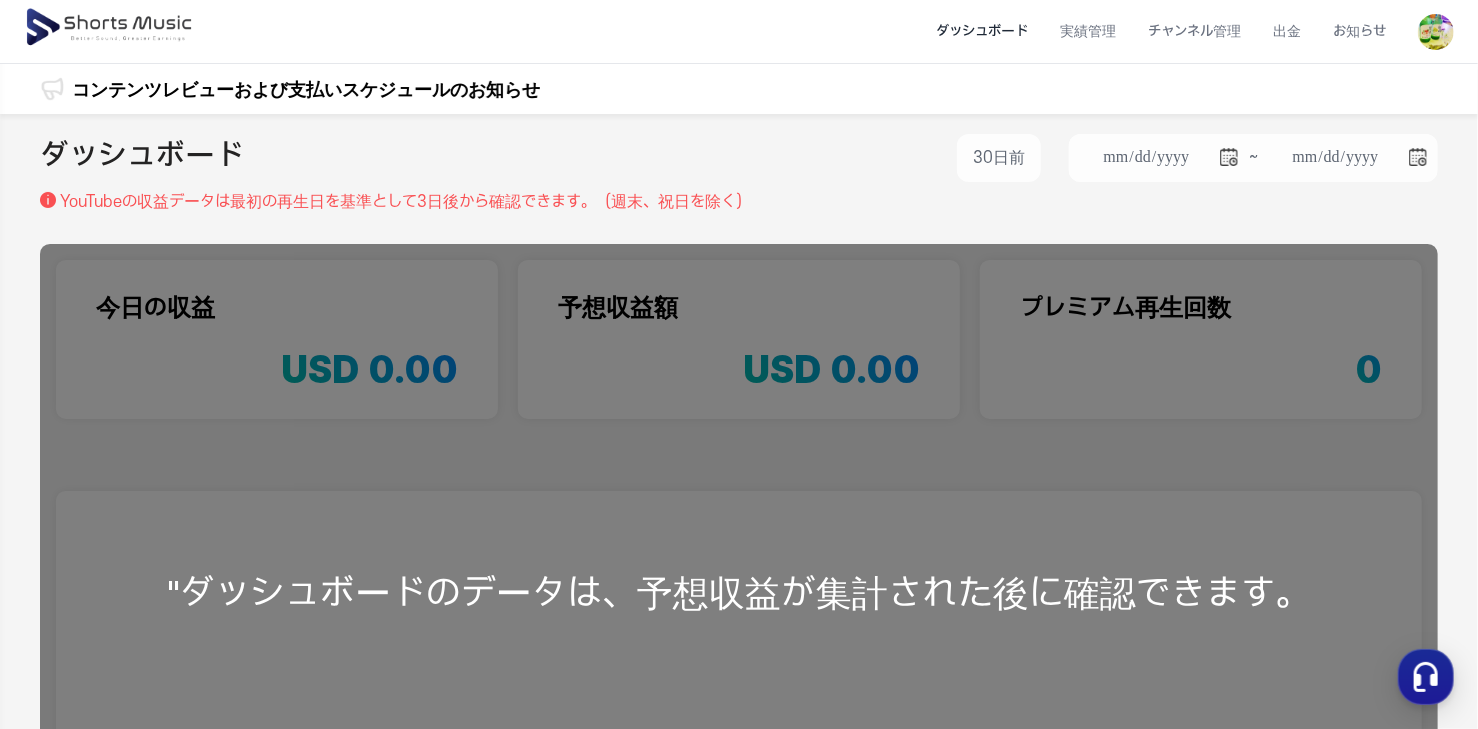 click on "ダッシュボード" at bounding box center [982, 31] 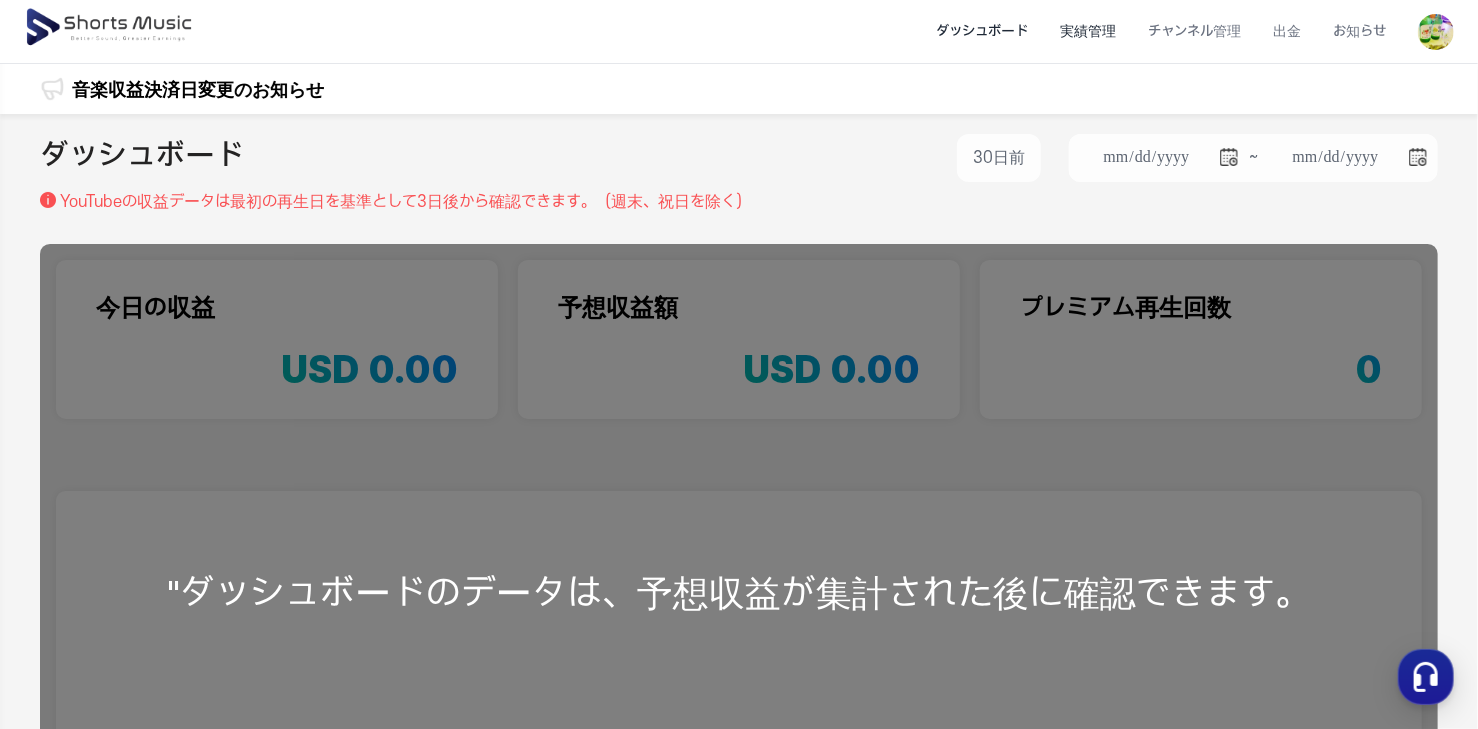 click on "実績管理" at bounding box center [1088, 31] 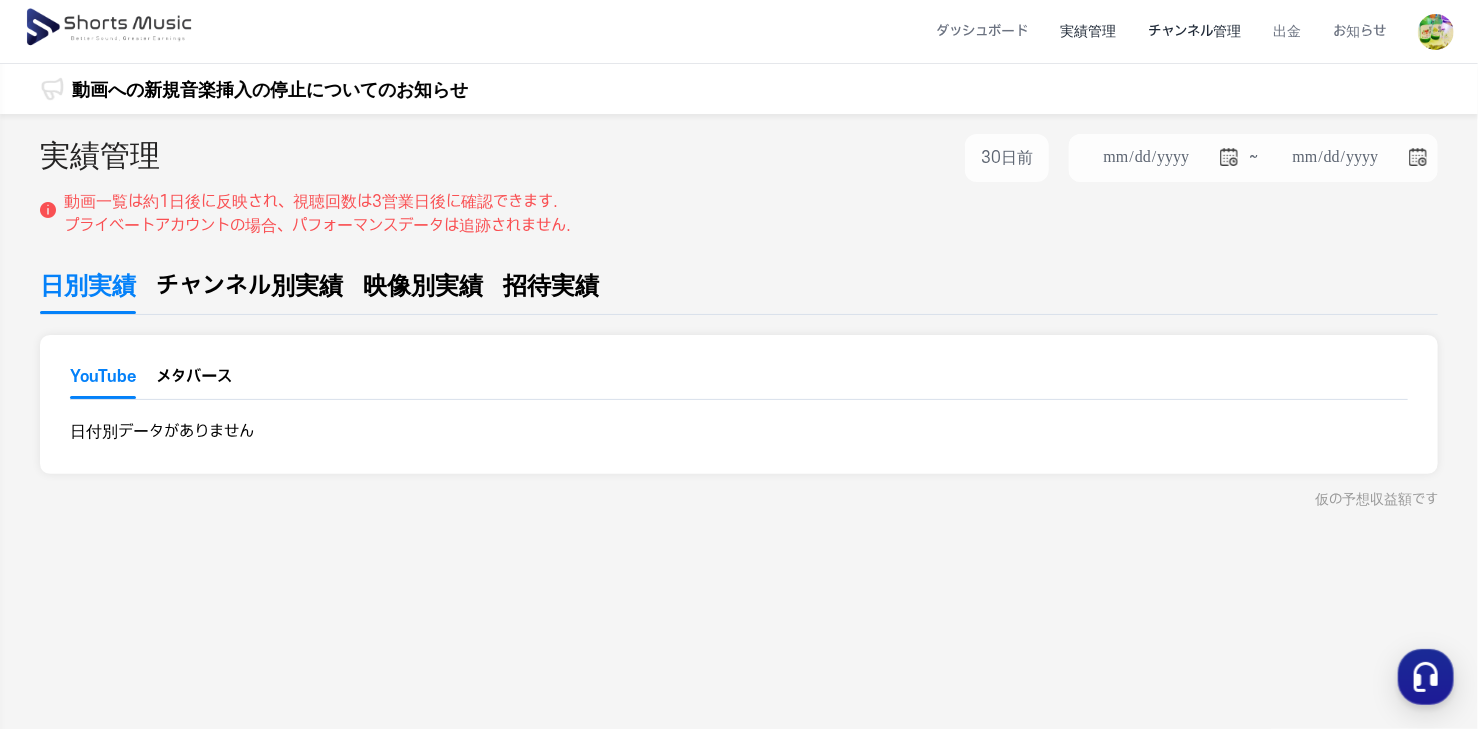 click on "チャンネル管理" at bounding box center (1194, 31) 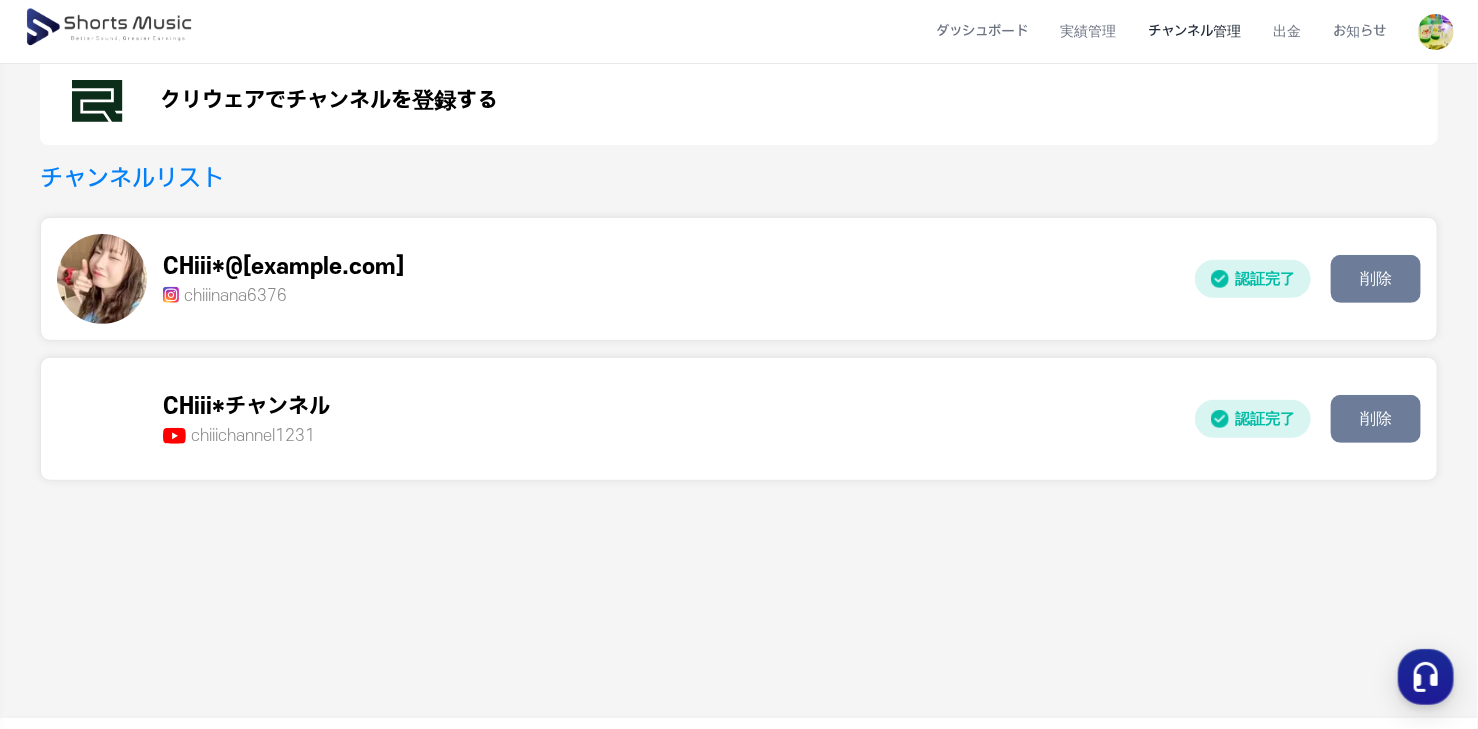 scroll, scrollTop: 0, scrollLeft: 0, axis: both 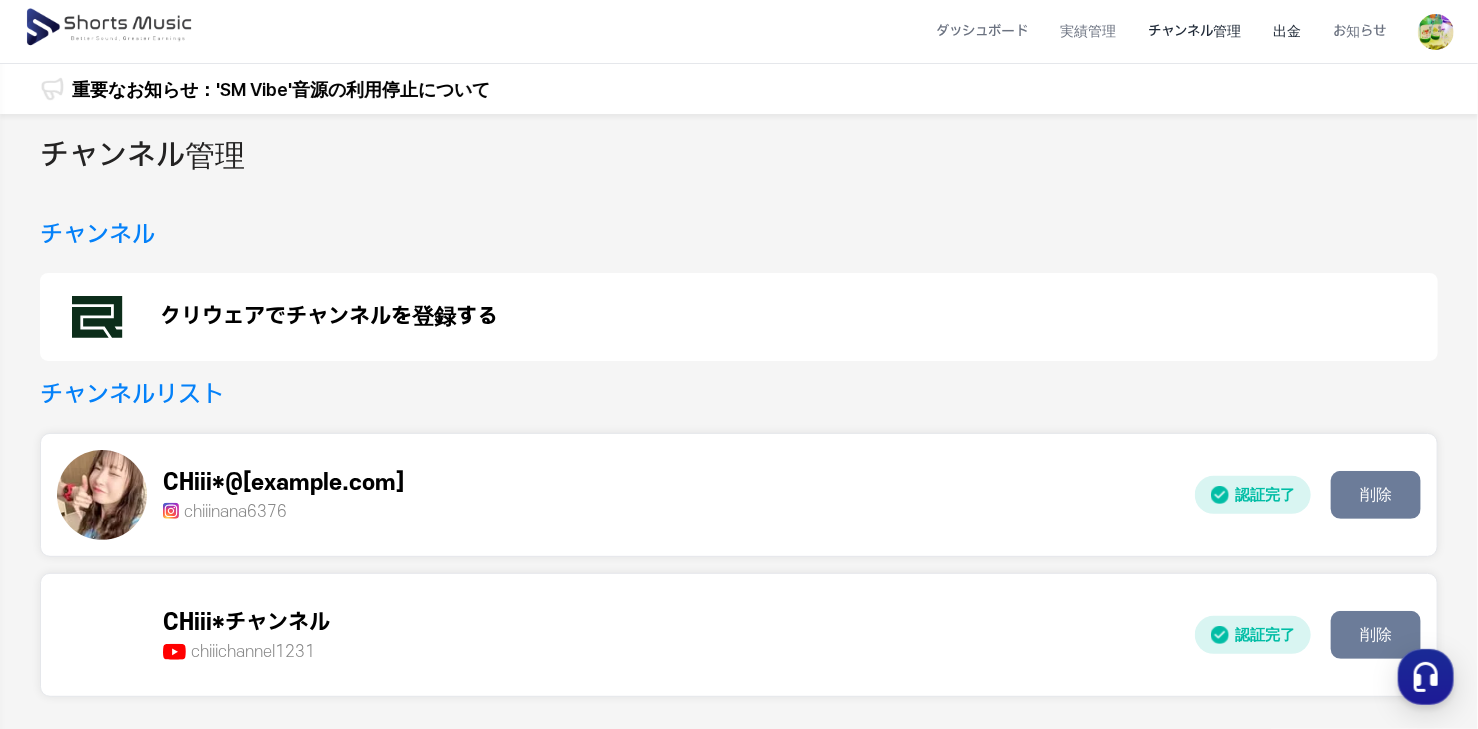click on "出金" at bounding box center (1287, 31) 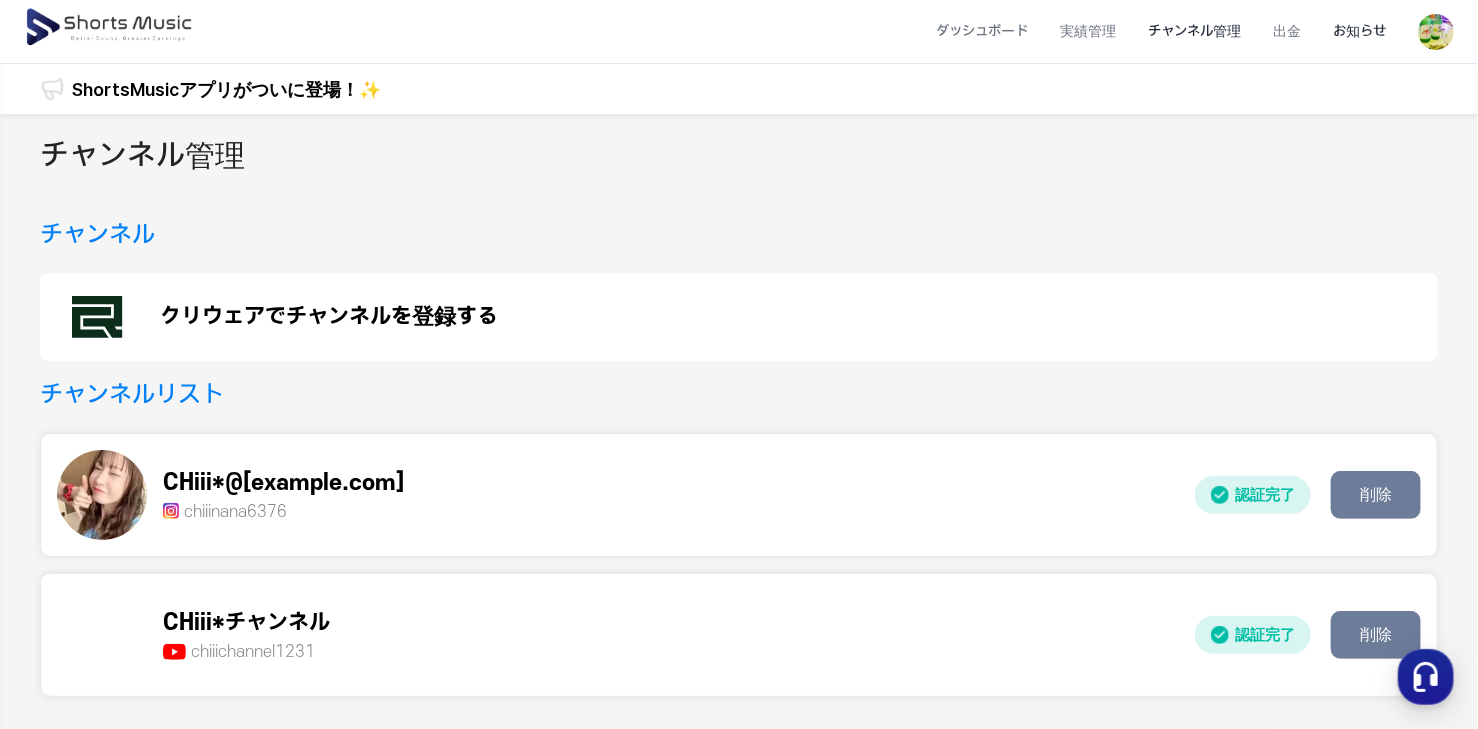 click on "お知らせ" at bounding box center (1359, 31) 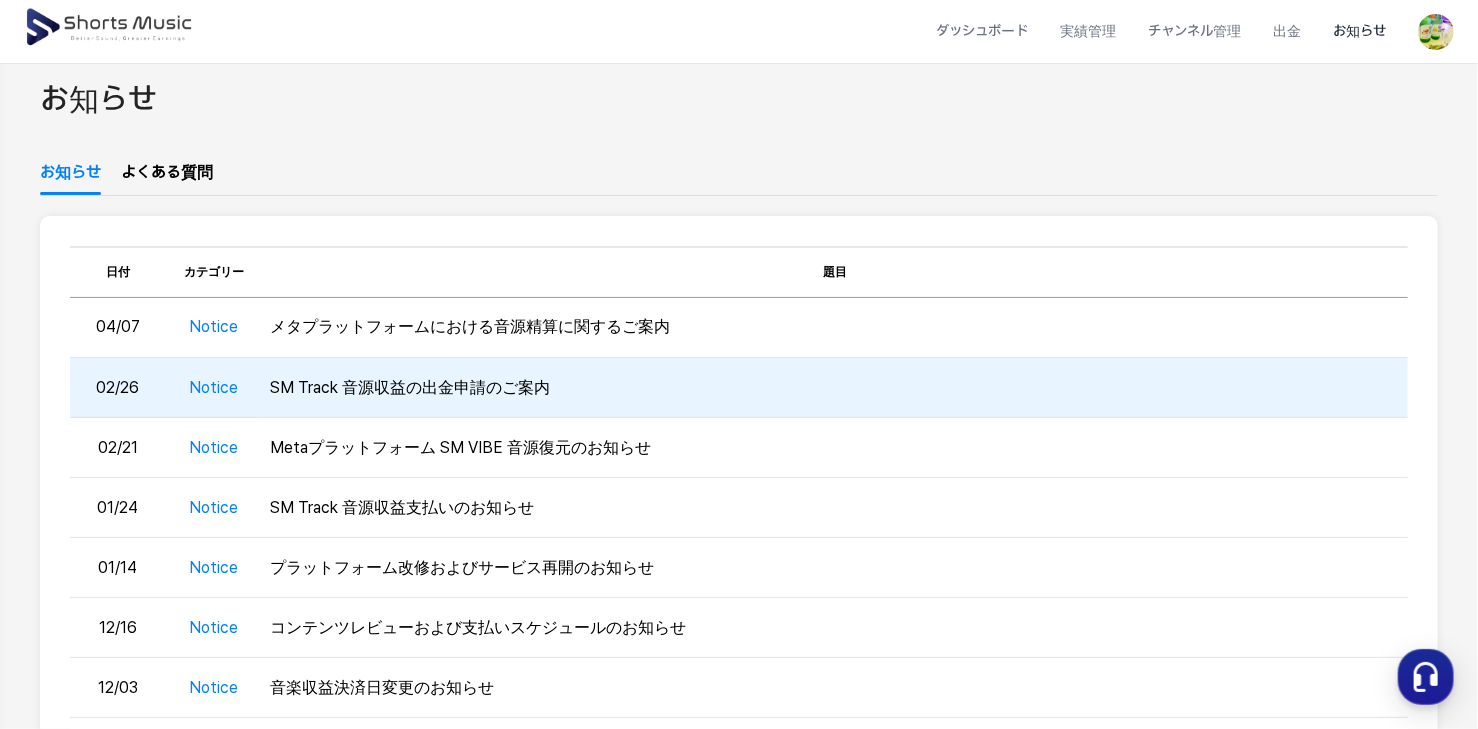 scroll, scrollTop: 51, scrollLeft: 0, axis: vertical 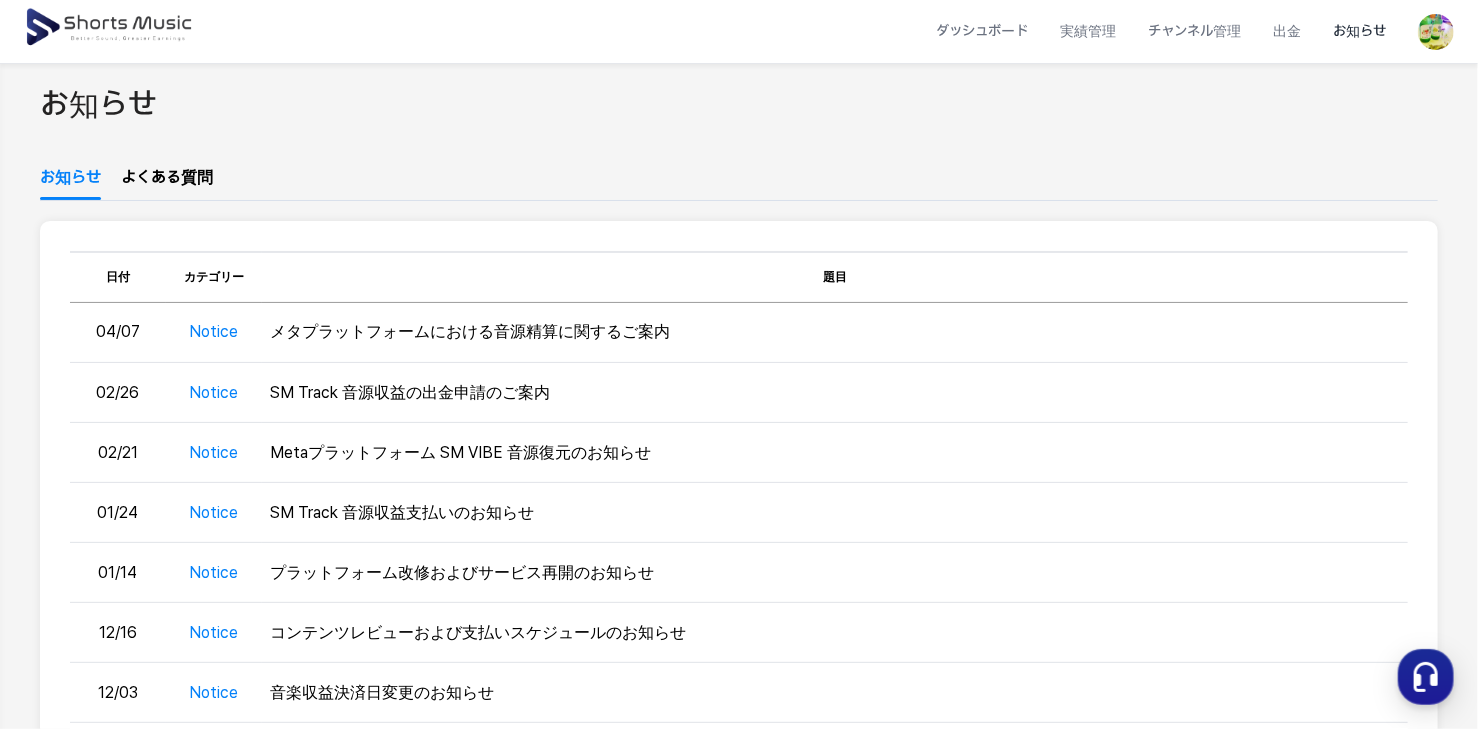 click at bounding box center [110, 28] 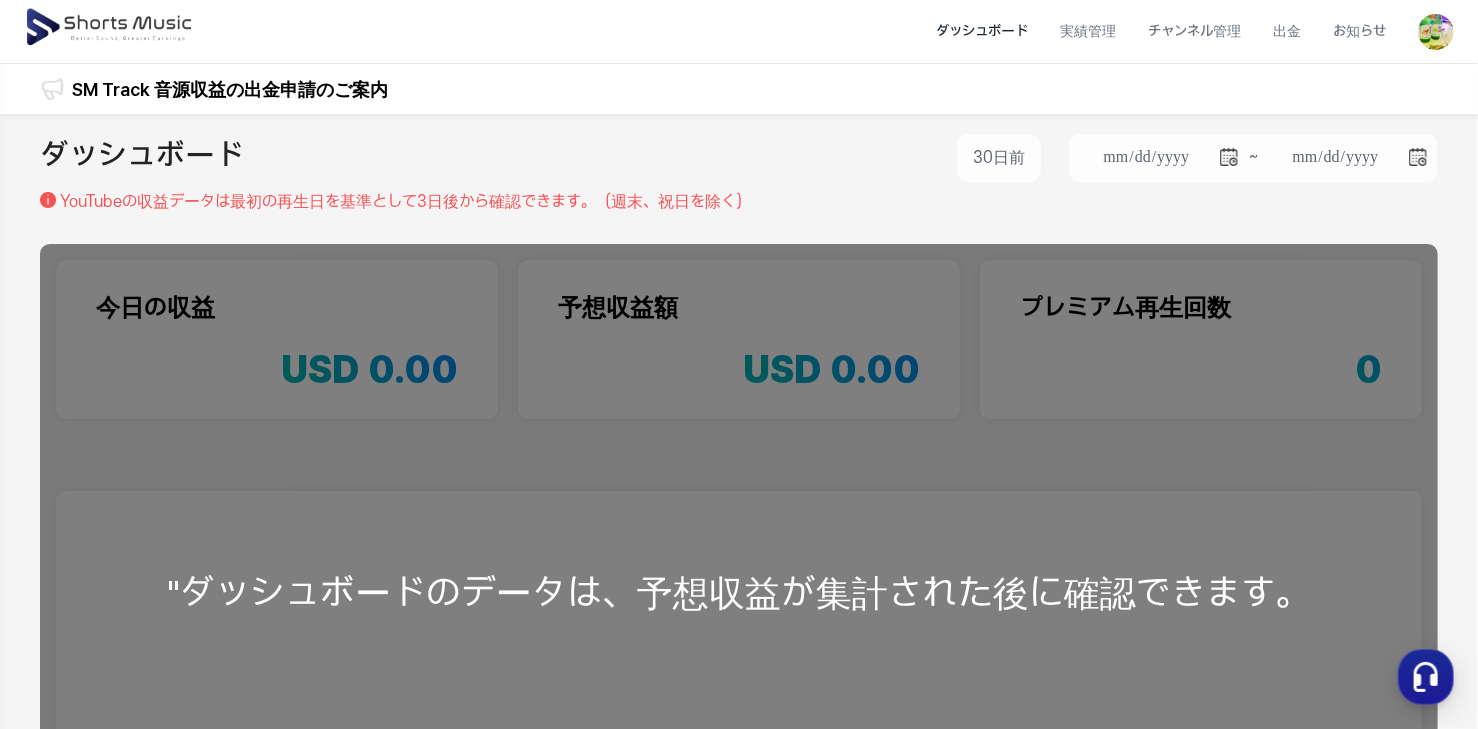 click at bounding box center (1436, 32) 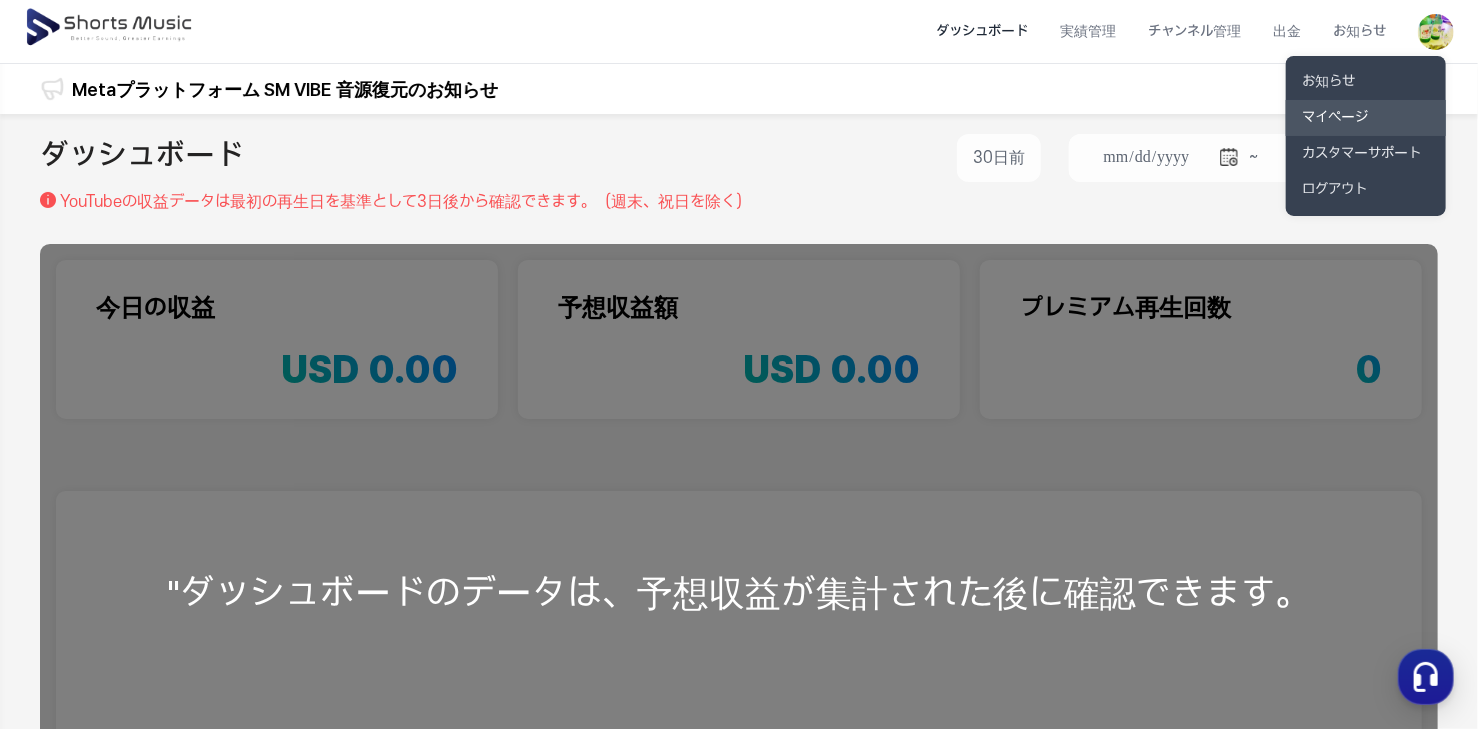 click on "マイページ" at bounding box center (1366, 118) 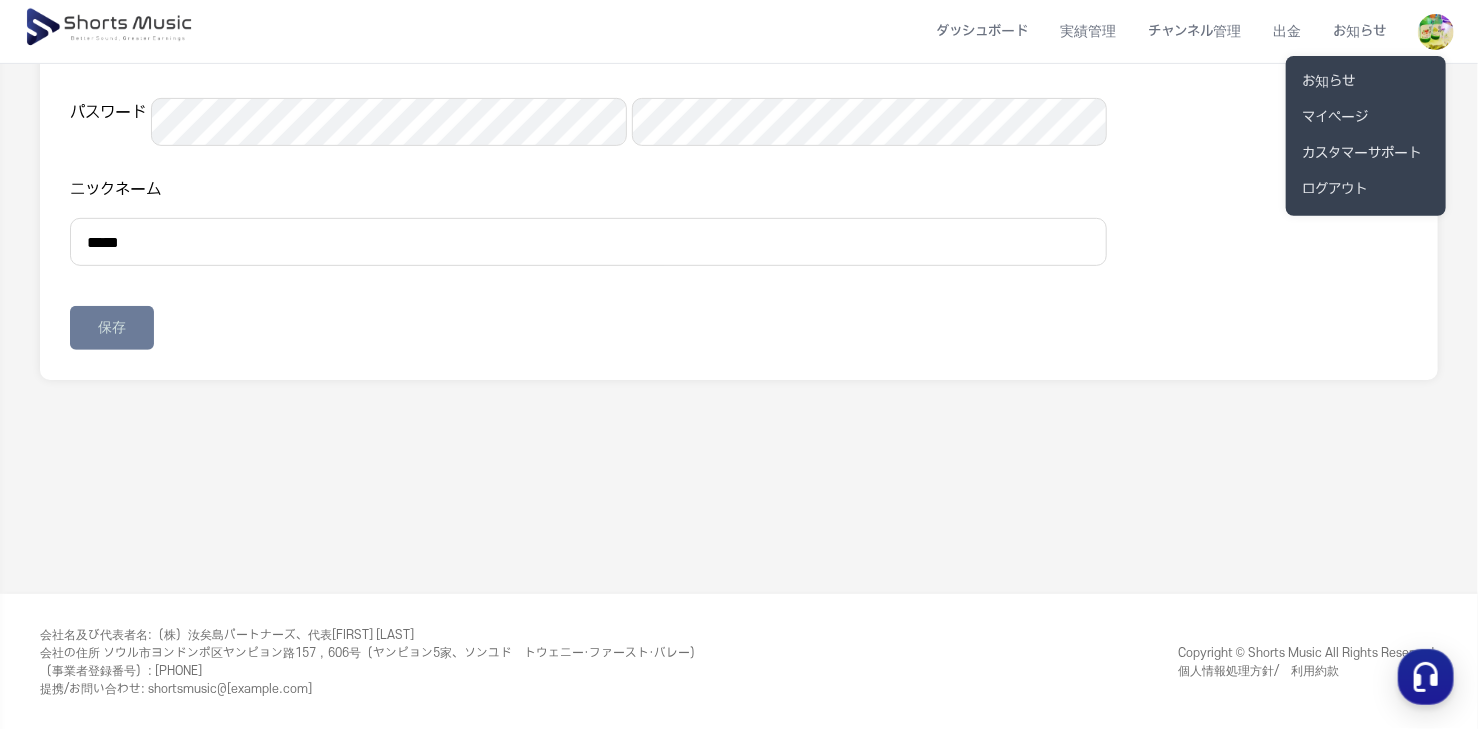scroll, scrollTop: 0, scrollLeft: 0, axis: both 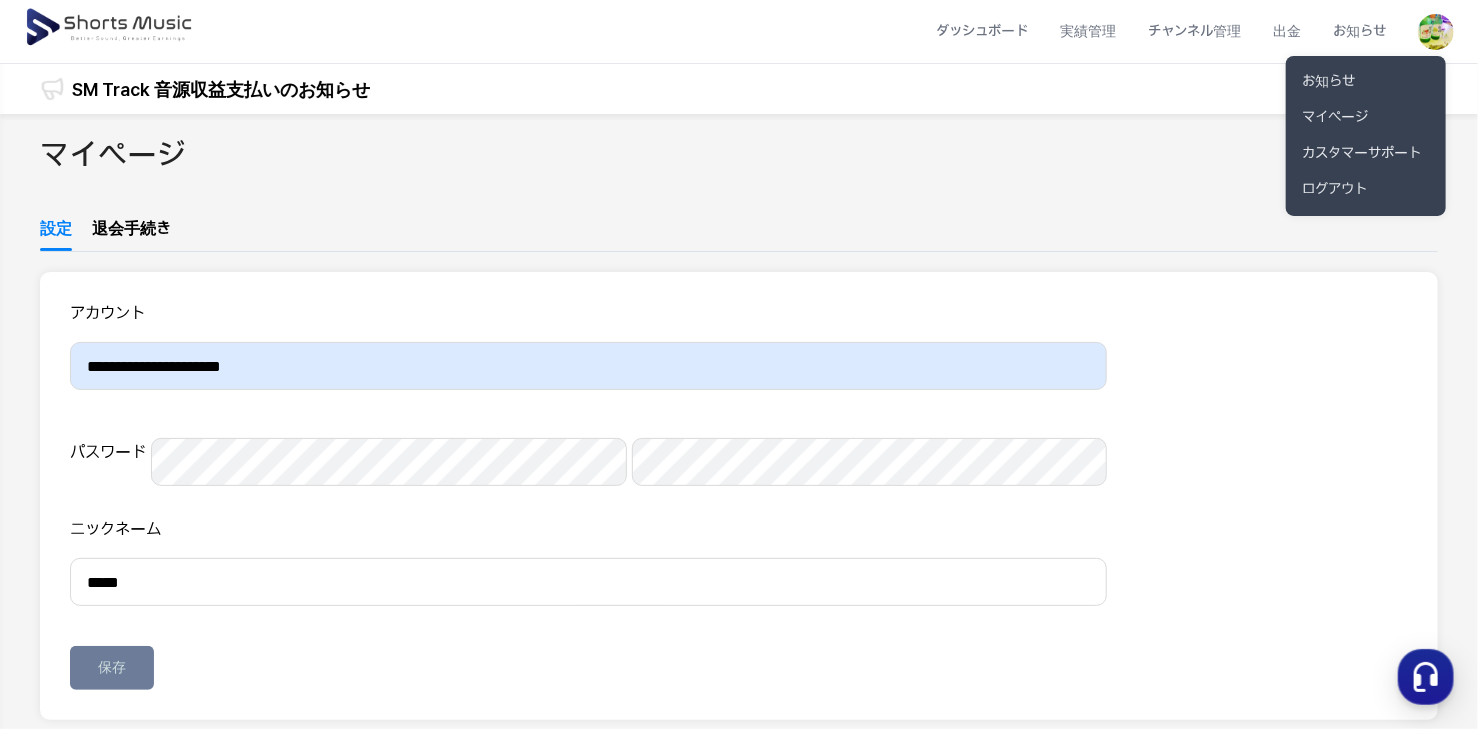 click at bounding box center [739, 364] 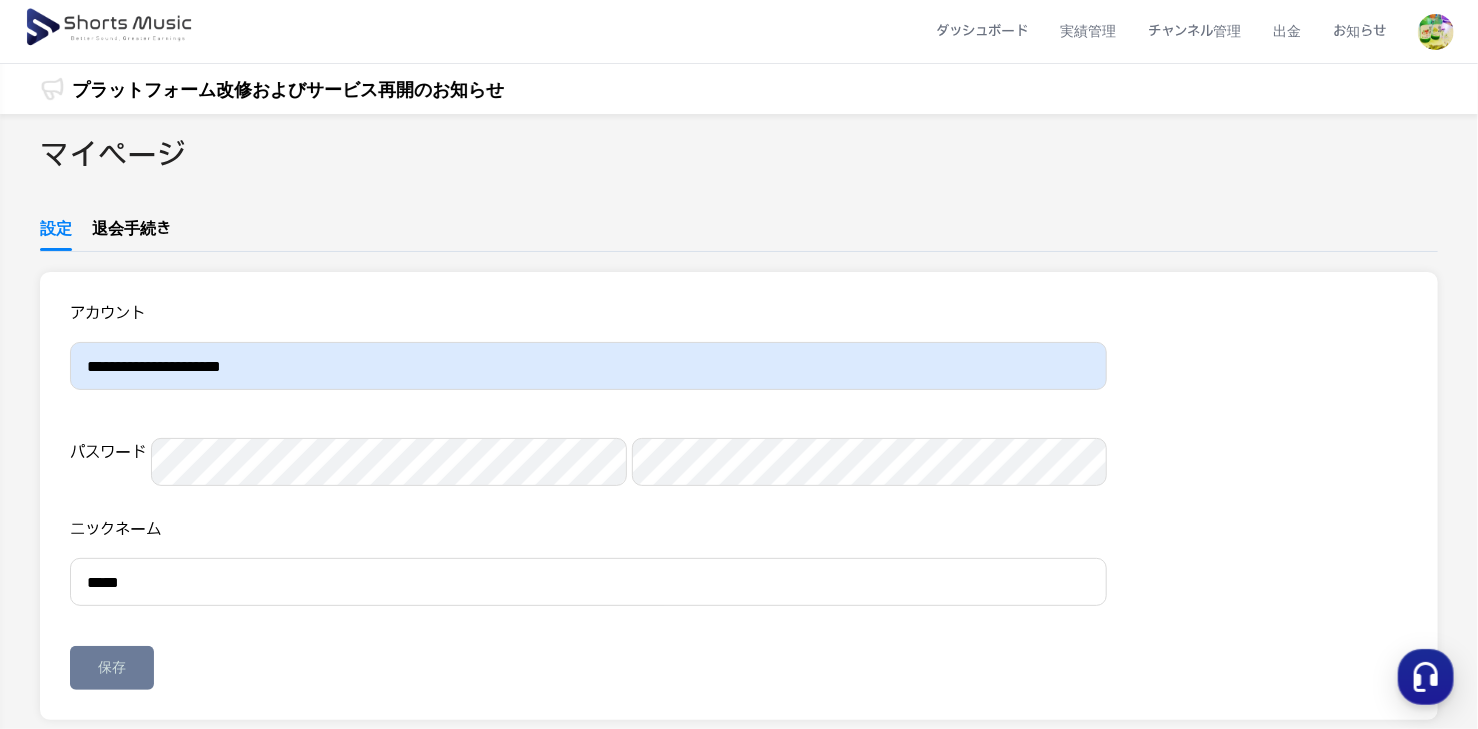 click at bounding box center (110, 28) 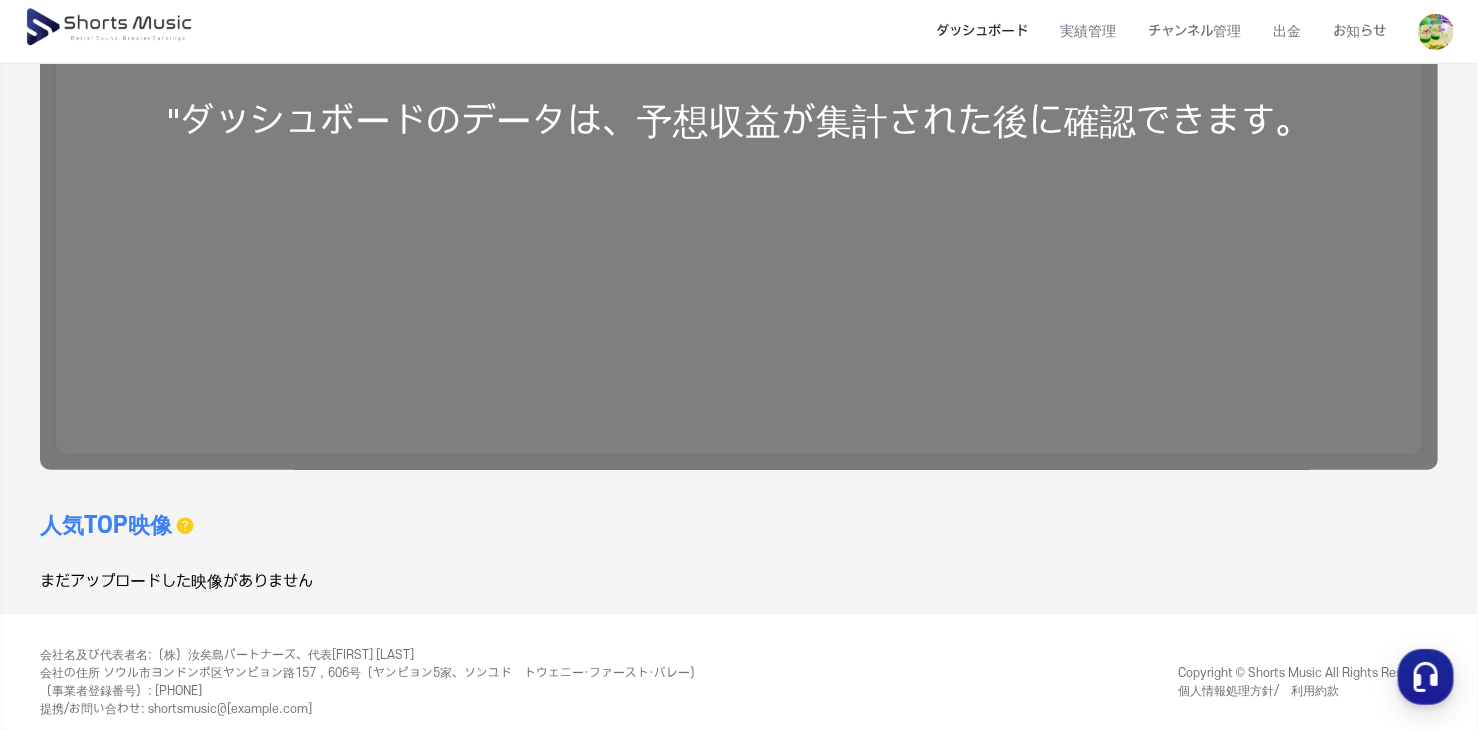 scroll, scrollTop: 492, scrollLeft: 0, axis: vertical 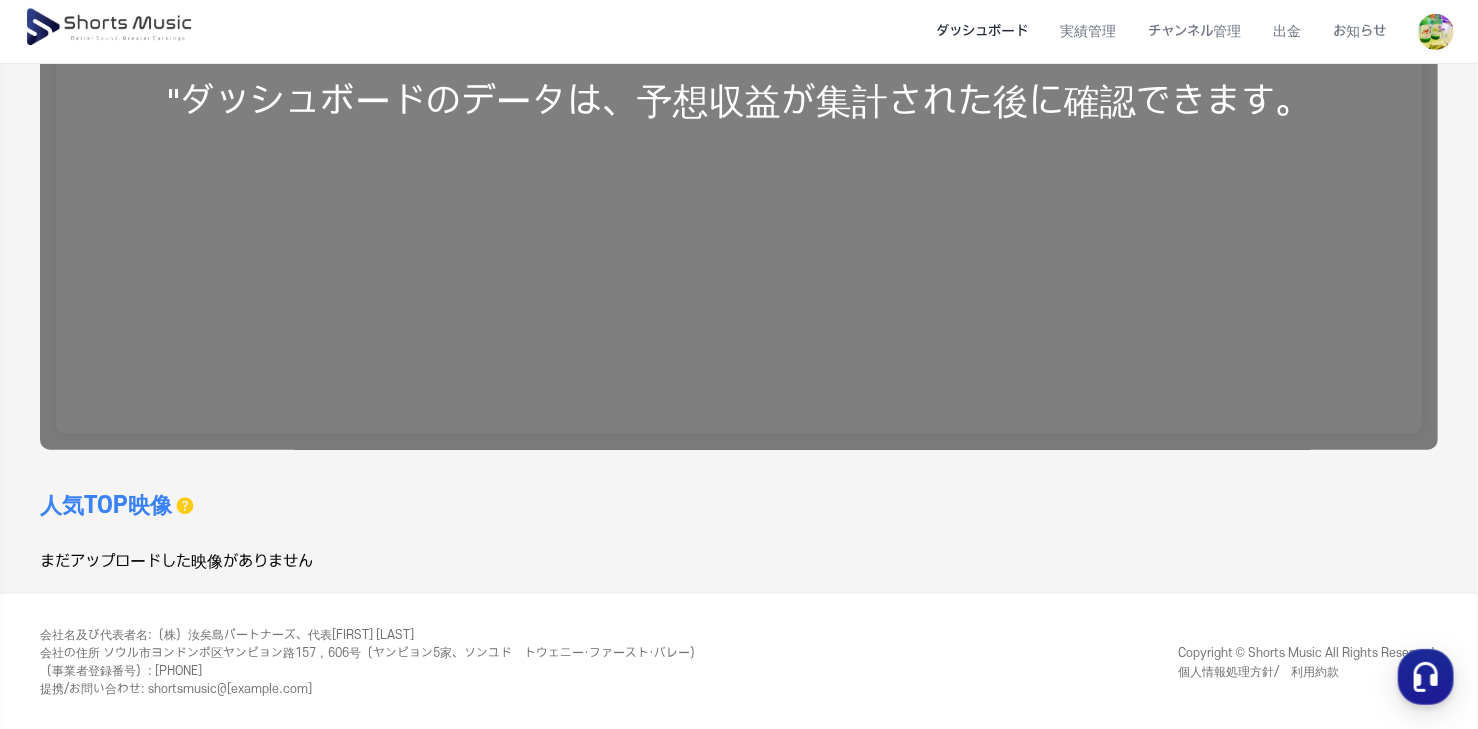click on "人気TOP映像" at bounding box center (106, 506) 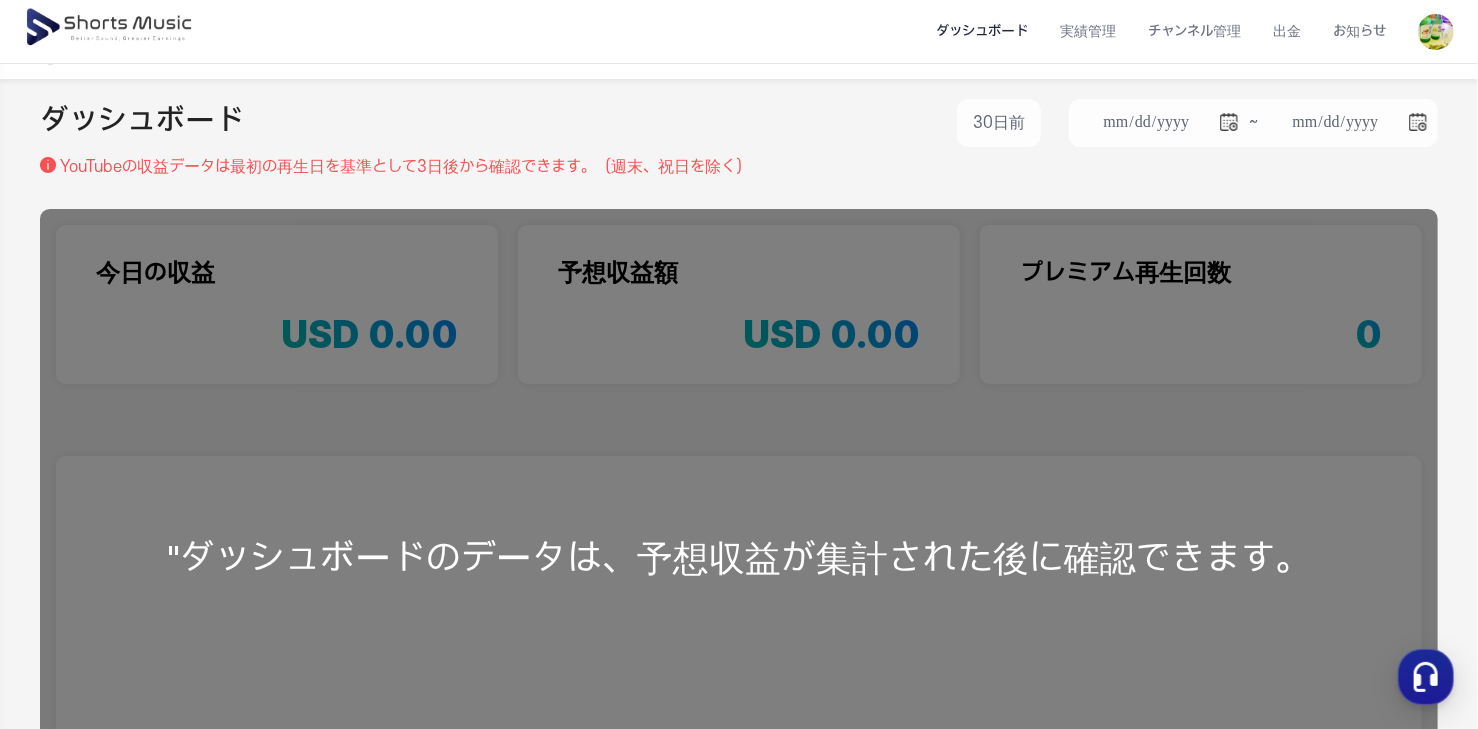 scroll, scrollTop: 0, scrollLeft: 0, axis: both 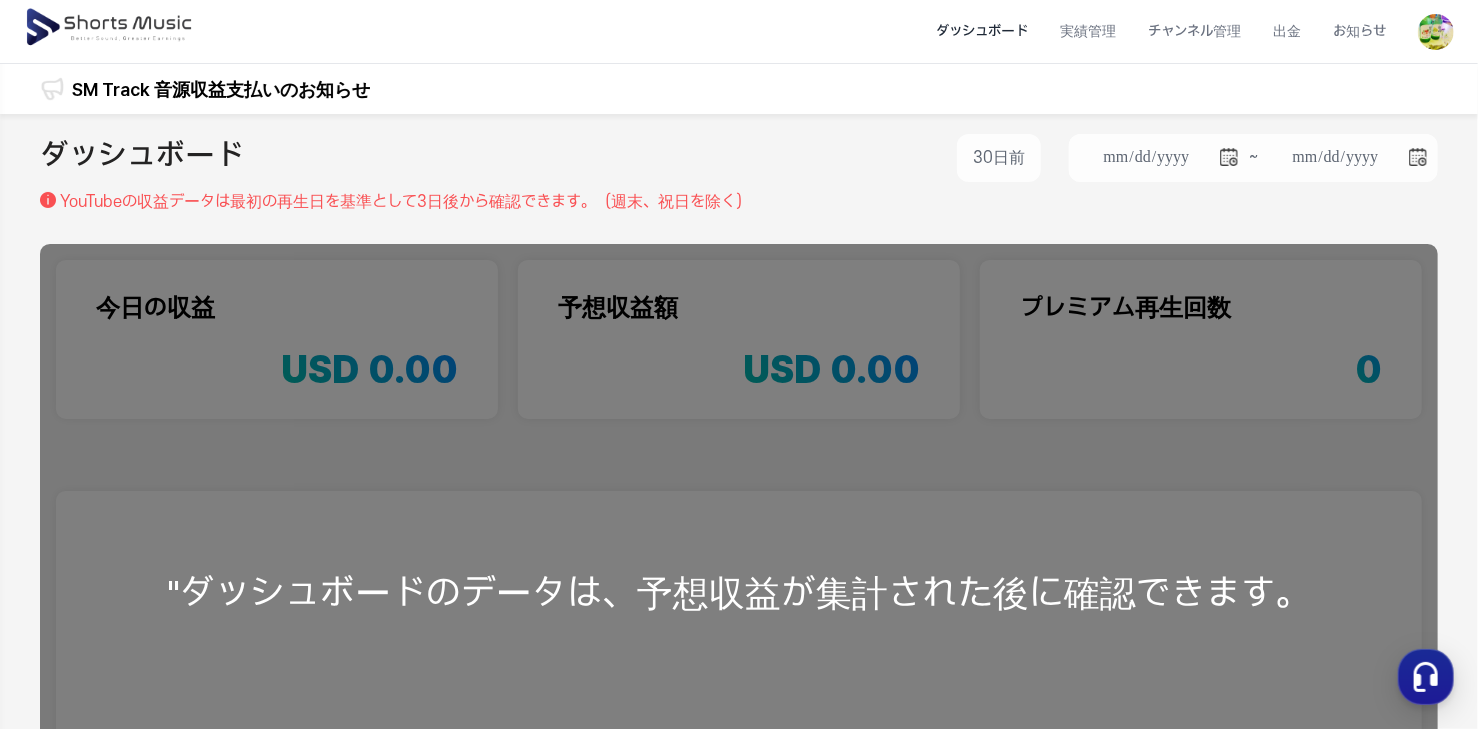 click on "SM Track 音源収益支払いのお知らせ" at bounding box center [221, 89] 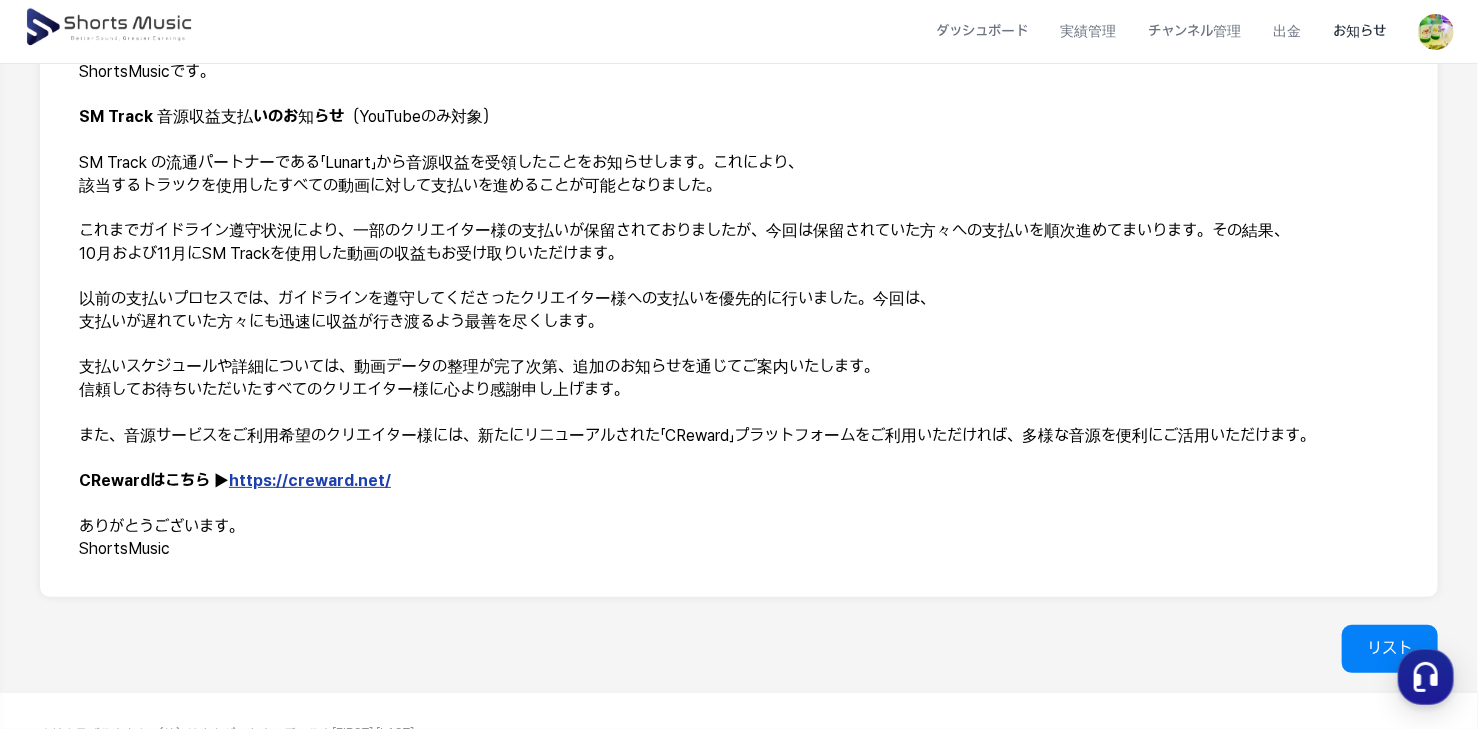 scroll, scrollTop: 468, scrollLeft: 0, axis: vertical 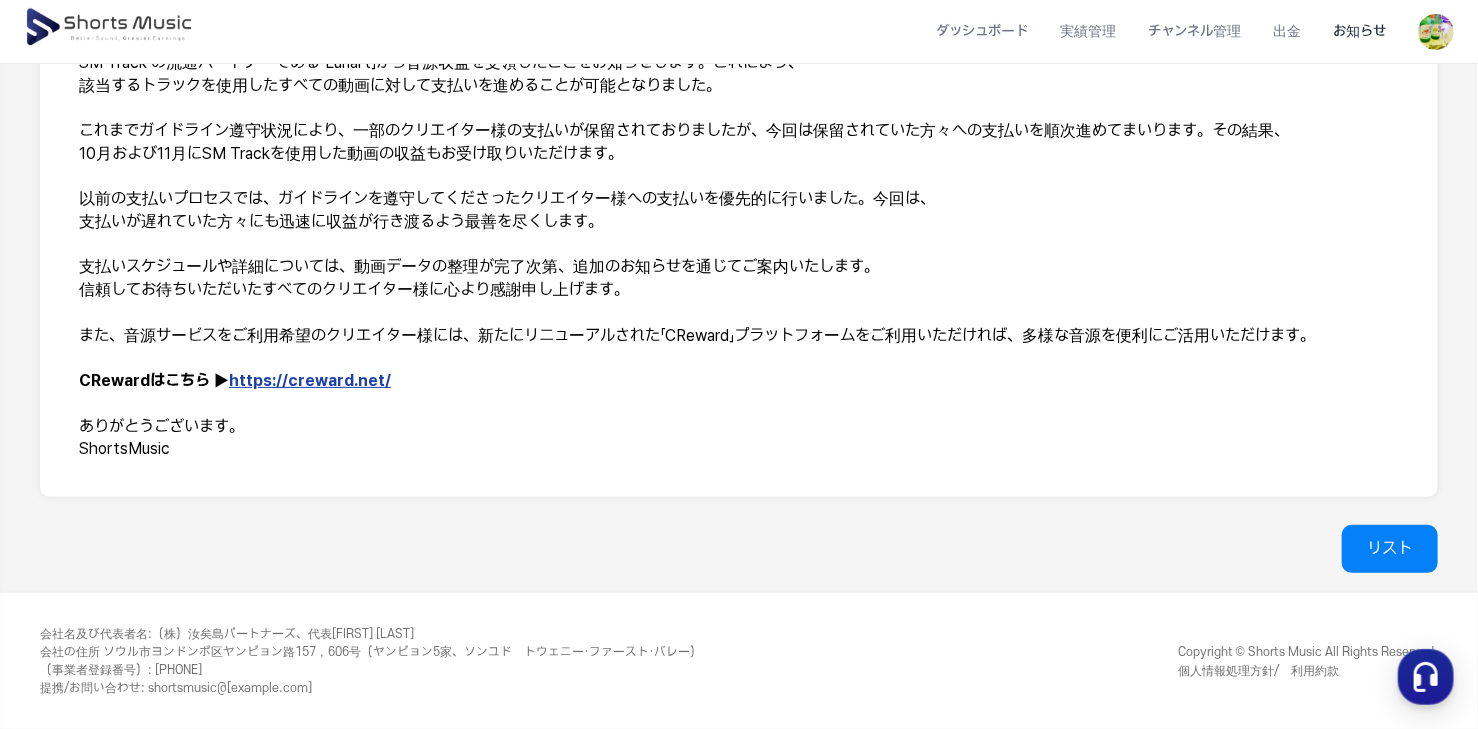 click on "https://creward.net/" at bounding box center (310, 380) 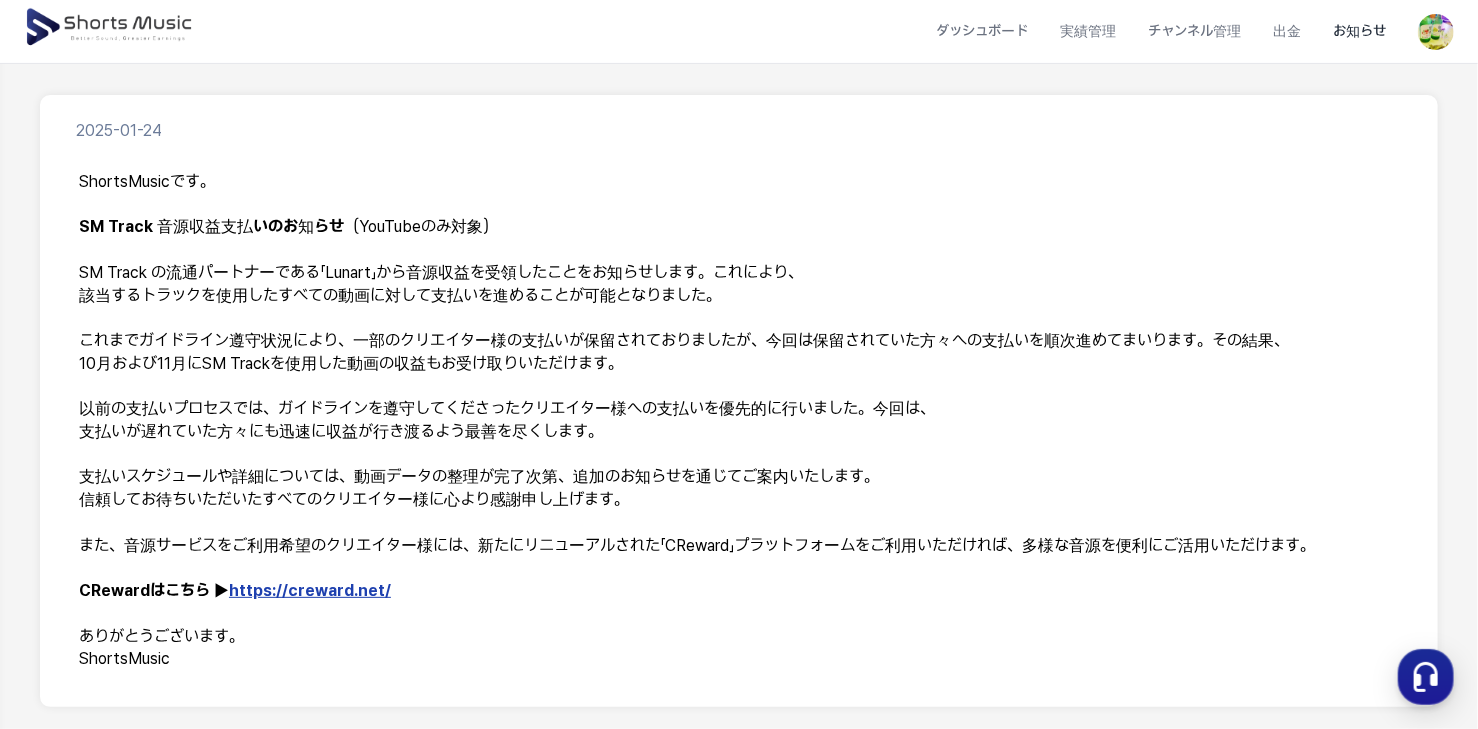 scroll, scrollTop: 236, scrollLeft: 0, axis: vertical 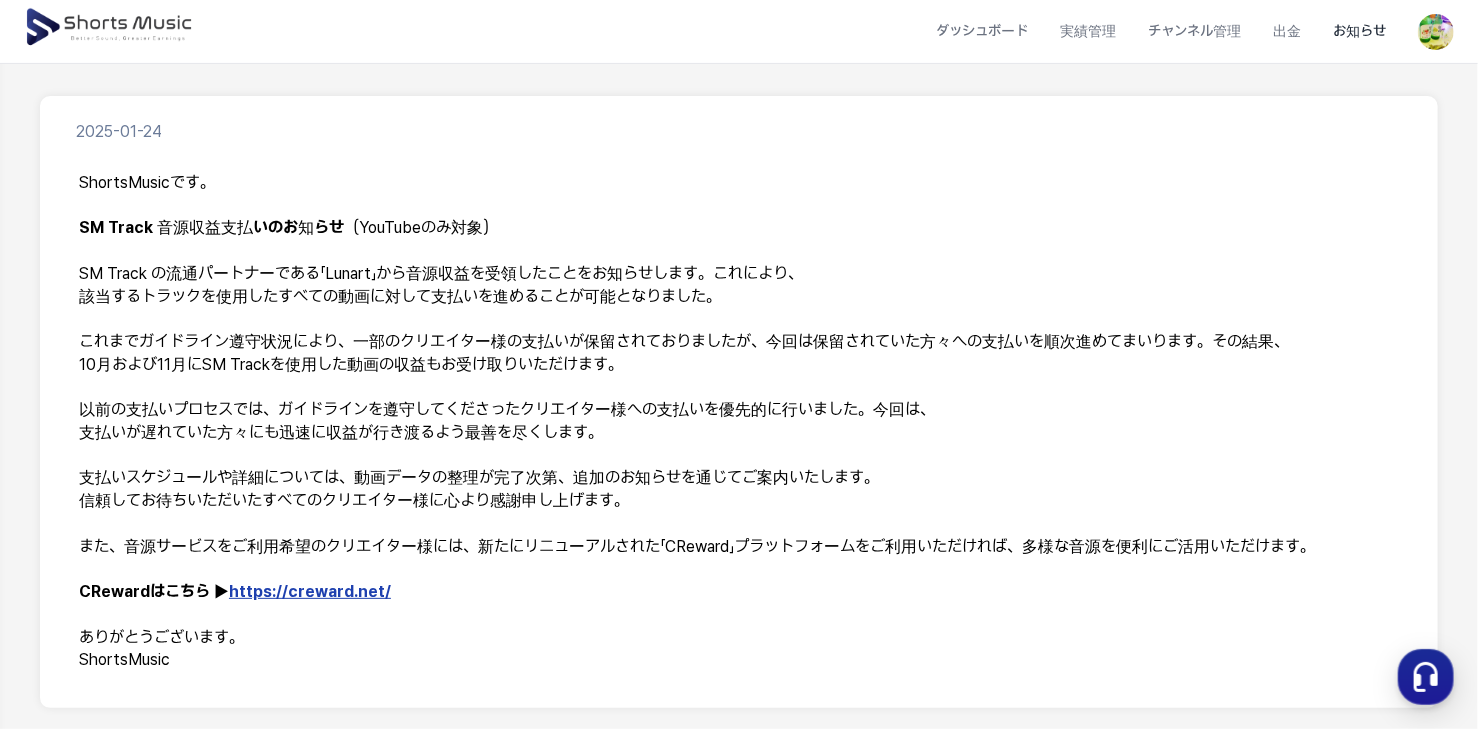 click on "https://creward.net/" at bounding box center (310, 591) 